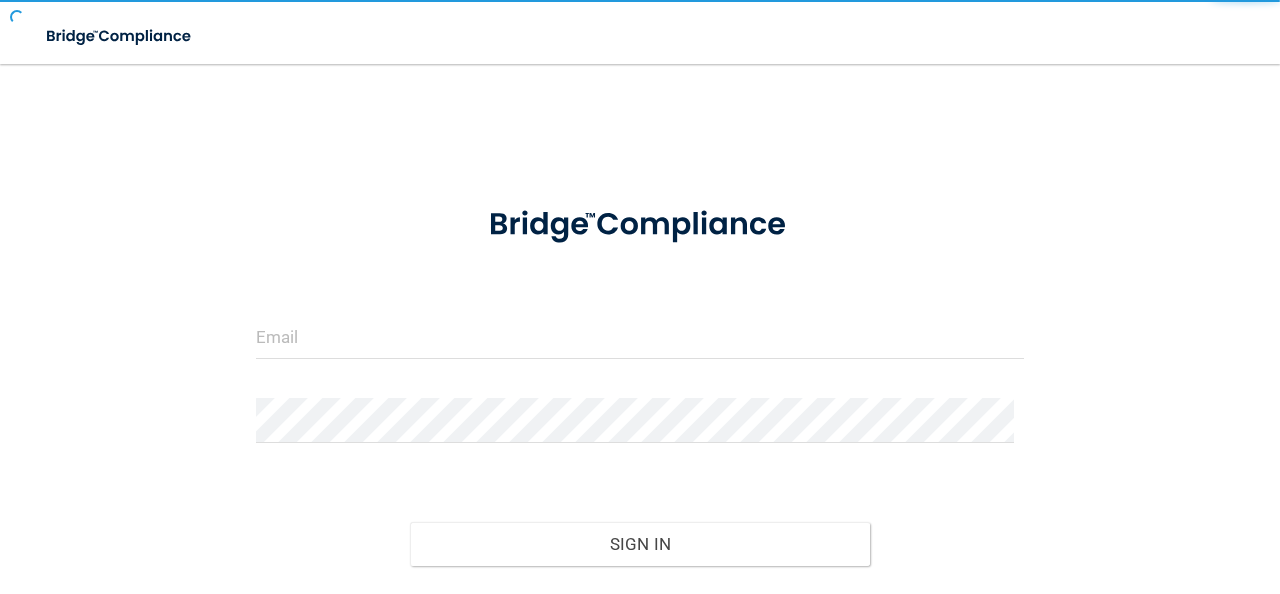 scroll, scrollTop: 0, scrollLeft: 0, axis: both 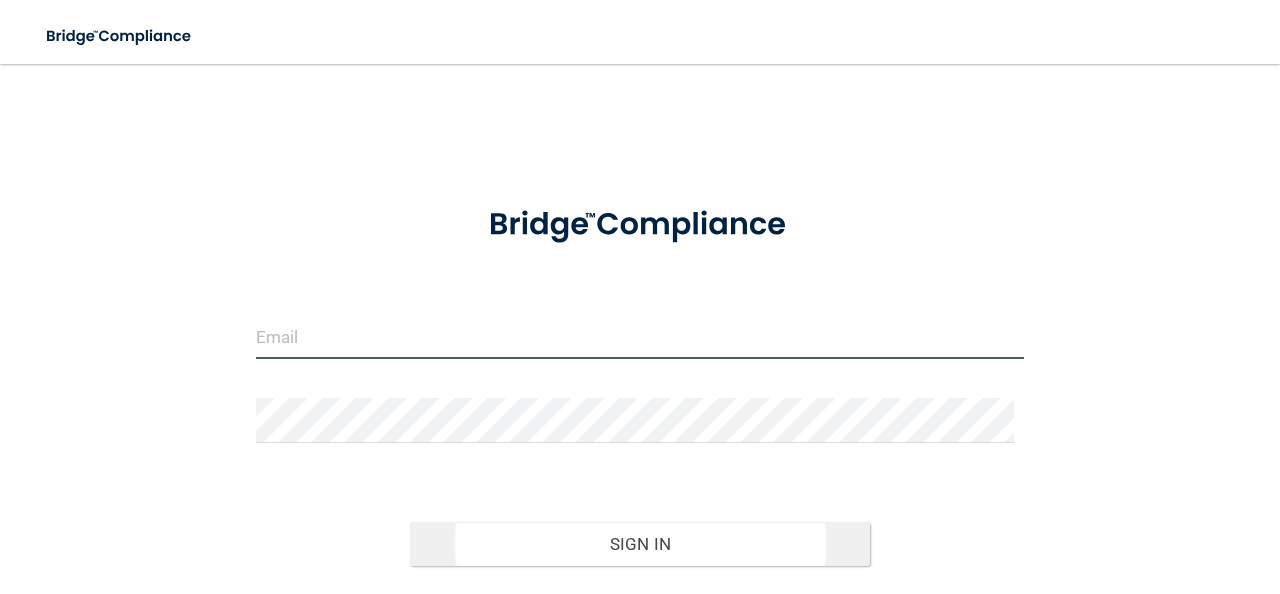 type on "[EMAIL_ADDRESS][DOMAIN_NAME]" 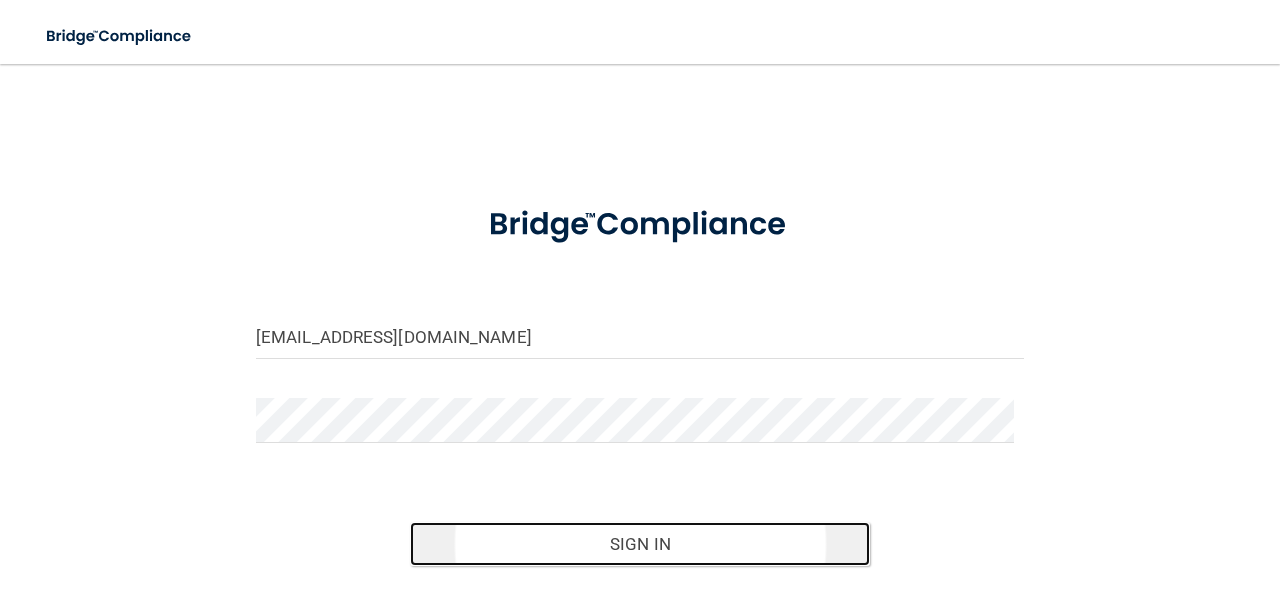 click on "Sign In" at bounding box center (640, 544) 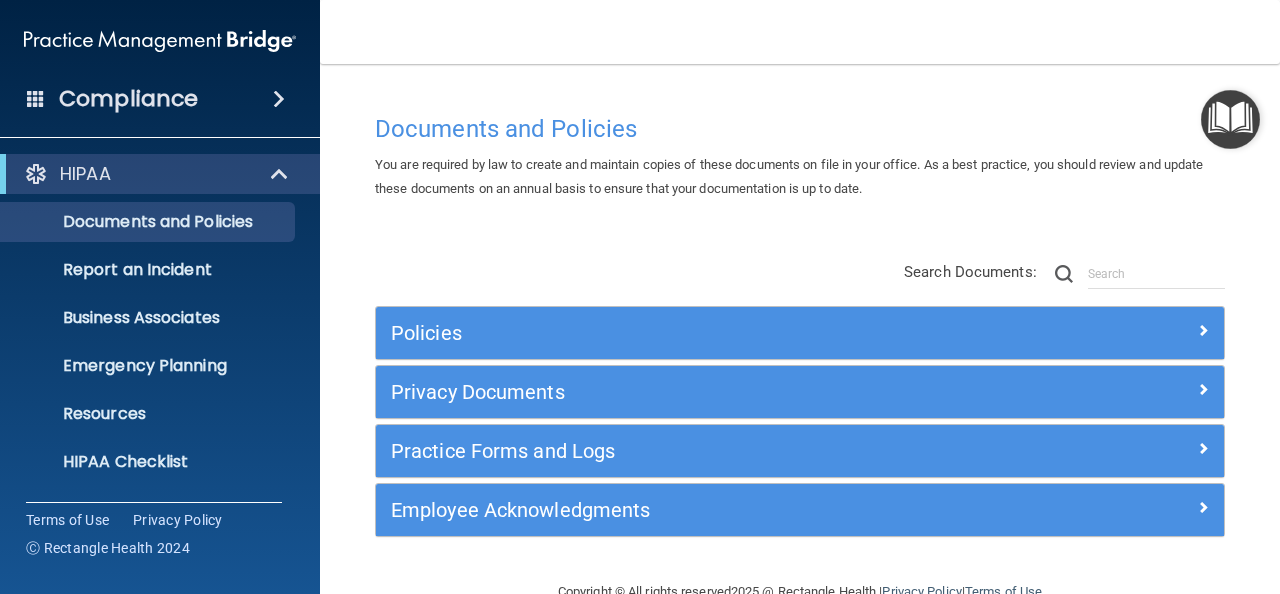 scroll, scrollTop: 44, scrollLeft: 0, axis: vertical 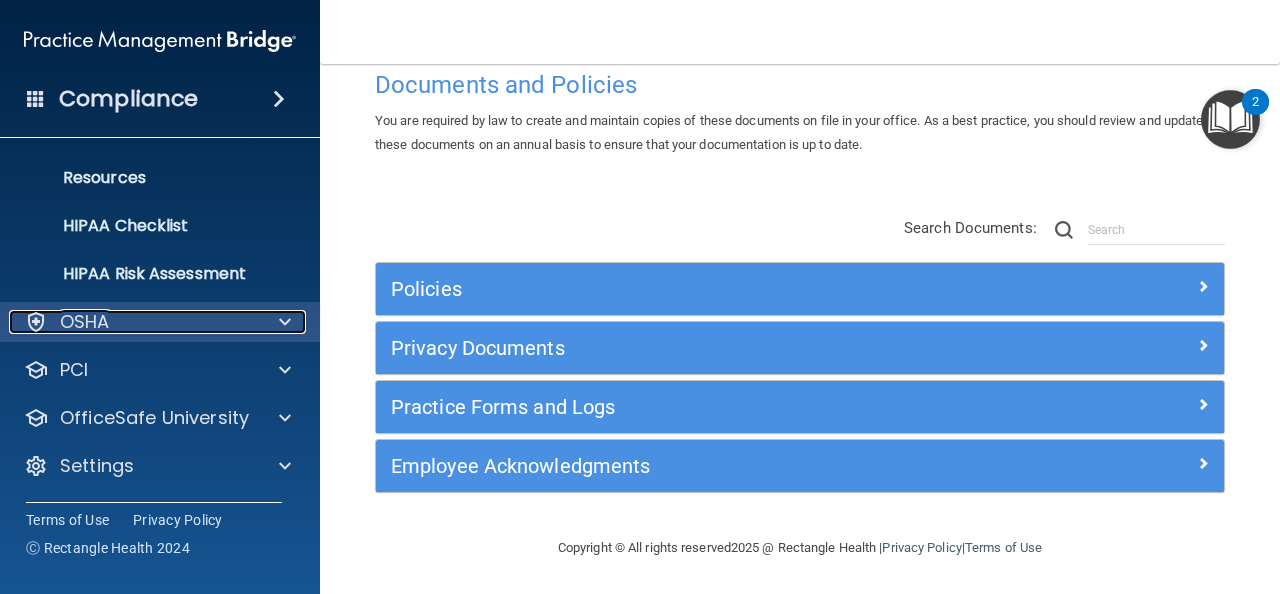 click on "OSHA" at bounding box center [133, 322] 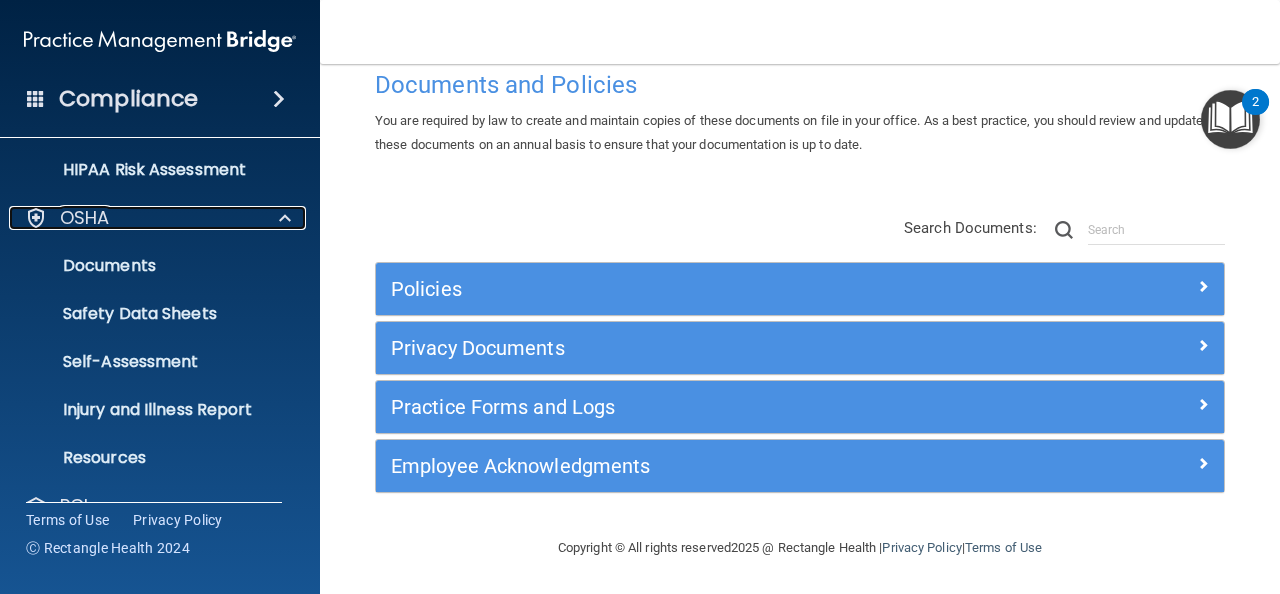 scroll, scrollTop: 340, scrollLeft: 0, axis: vertical 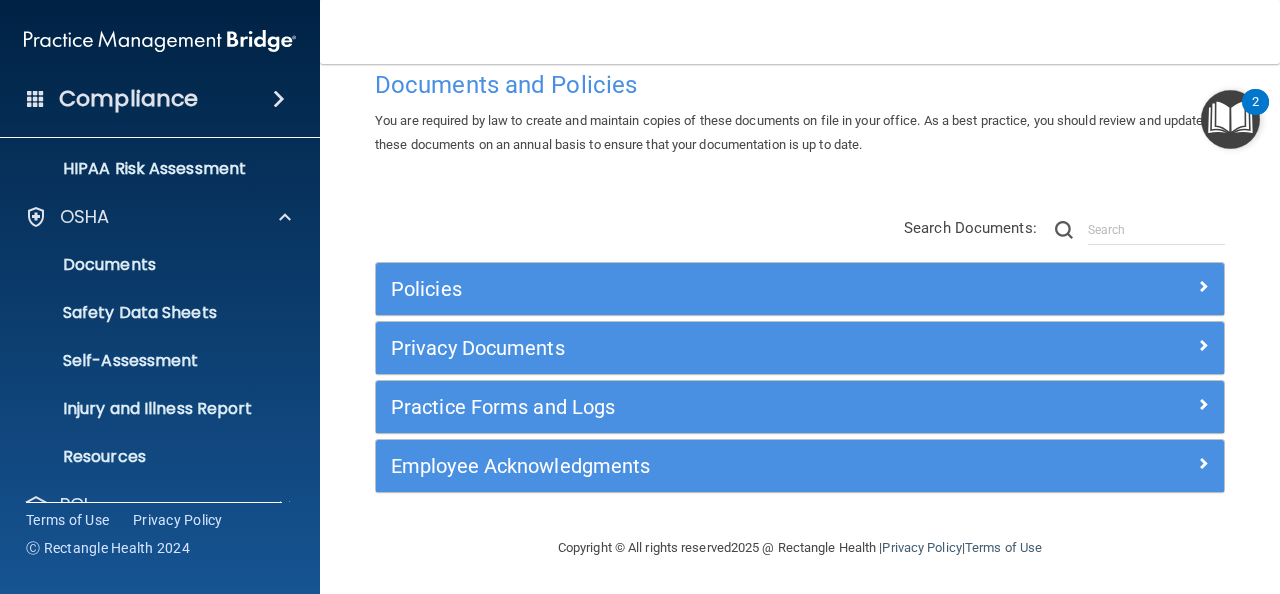 click on "Documents and Policies       You are required by law to create and maintain copies of these documents on file in your office. As a best practice, you should review and update these documents on an annual basis to ensure that your documentation is up to date.             There are no documents selected                Search Documents:                      Search Results            Name  Description        Acceptable Use Policy   Acceptable Use Policy     Policy that defines acceptable and unacceptable use of electronic devices and network resources in conjunction with its established culture of ethical and lawful behavior, openness, trust, and integrity.        Business Associates Policy   Business Associates Policy     Policy that describes the obligations of business associates and the requirements for contracting with business associates.        Complaint Process Policy   Complaint Process Policy            Document Destruction Policy   Document Destruction Policy" at bounding box center [800, 298] 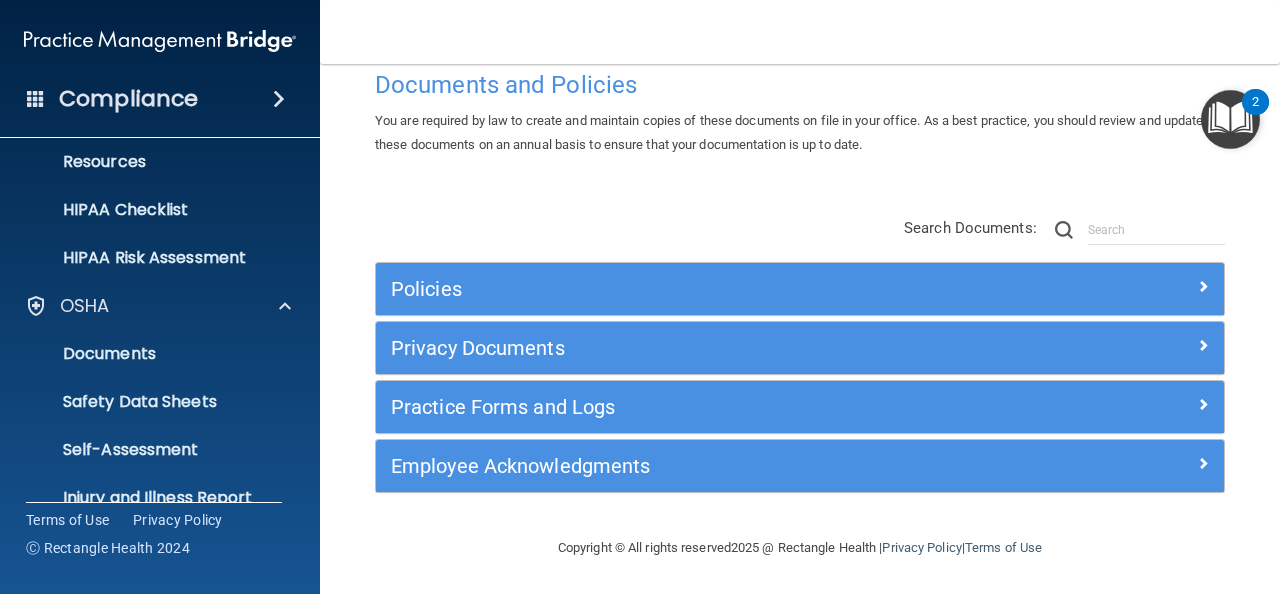 scroll, scrollTop: 240, scrollLeft: 0, axis: vertical 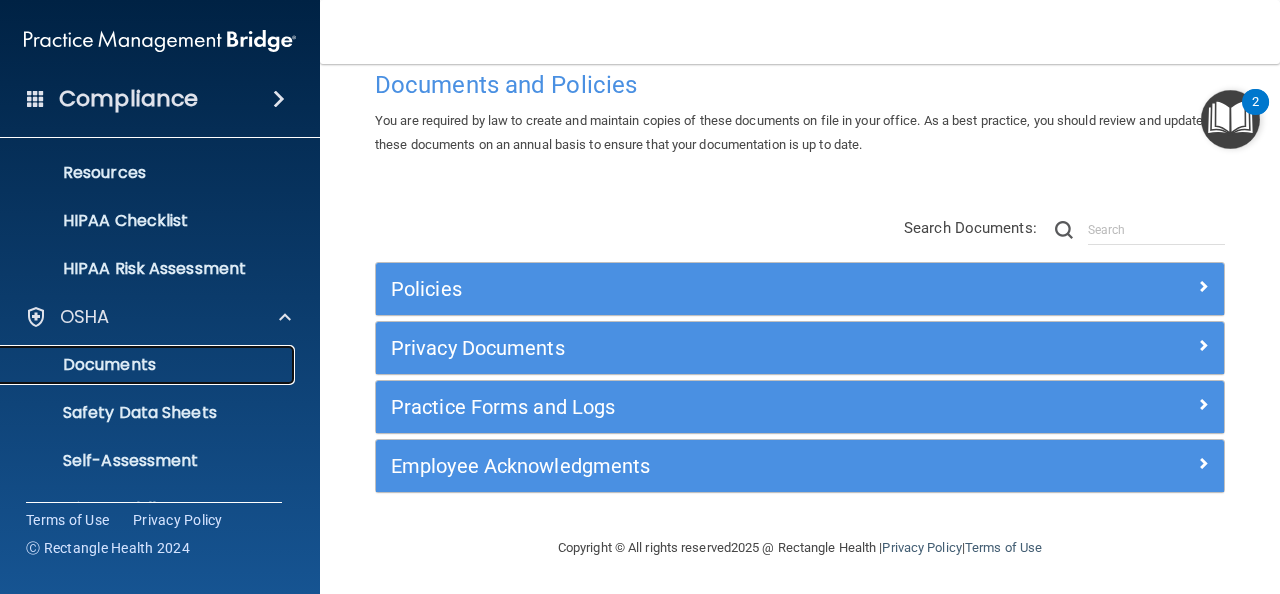 click on "Documents" at bounding box center [149, 365] 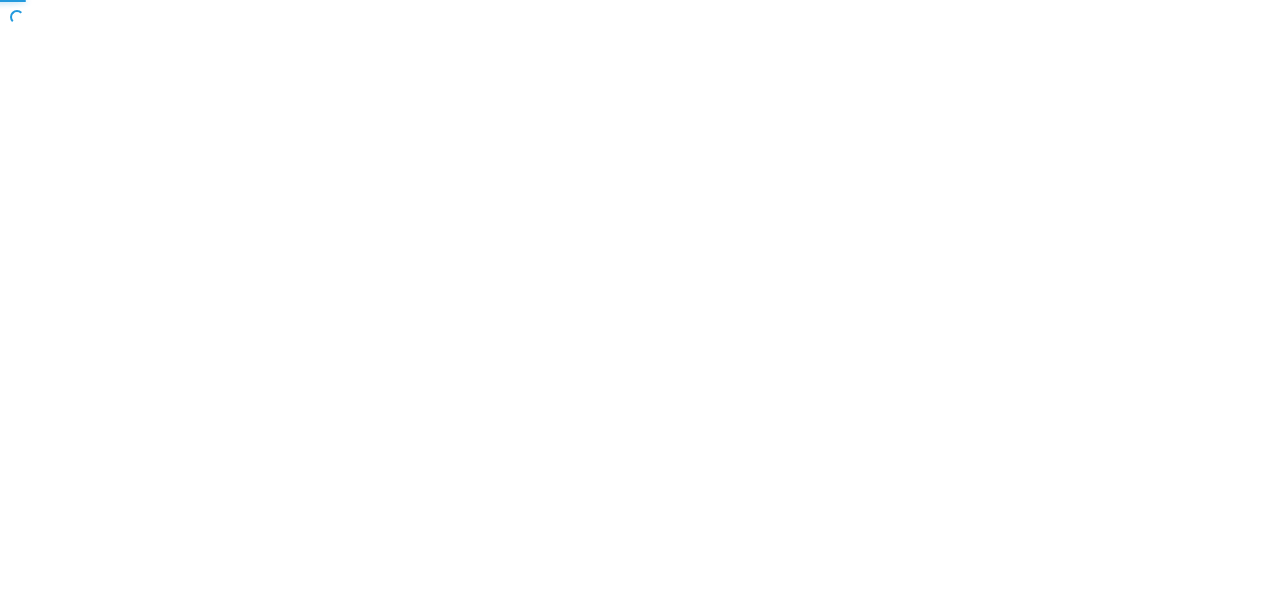 scroll, scrollTop: 0, scrollLeft: 0, axis: both 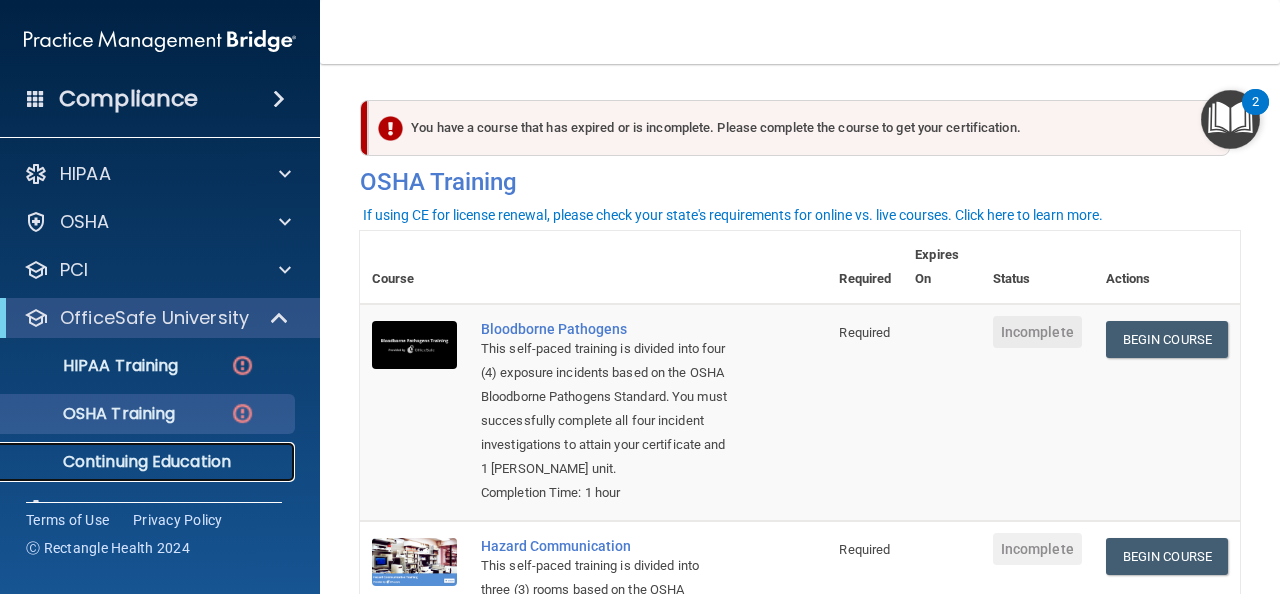click on "Continuing Education" at bounding box center (149, 462) 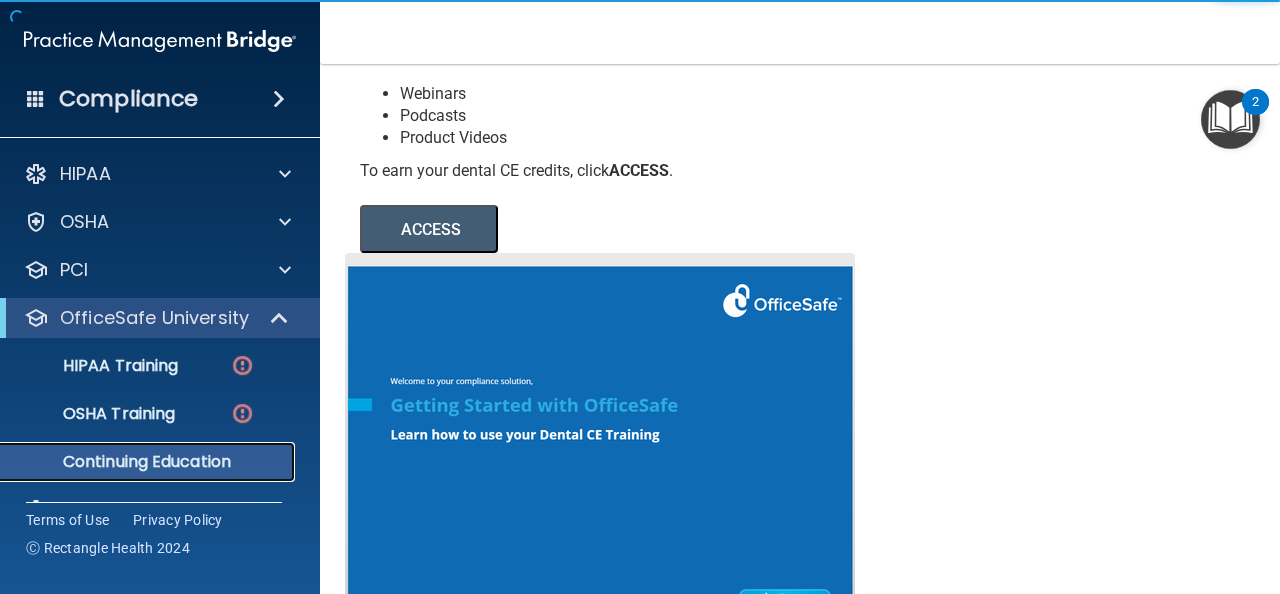scroll, scrollTop: 400, scrollLeft: 0, axis: vertical 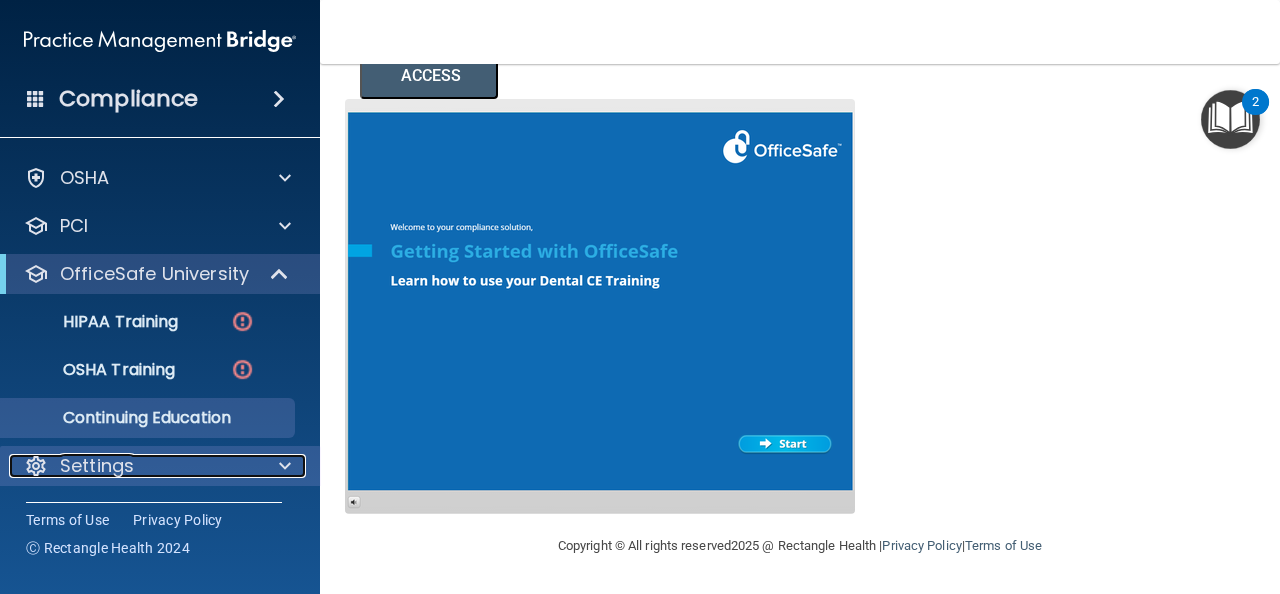 click on "Settings" at bounding box center (97, 466) 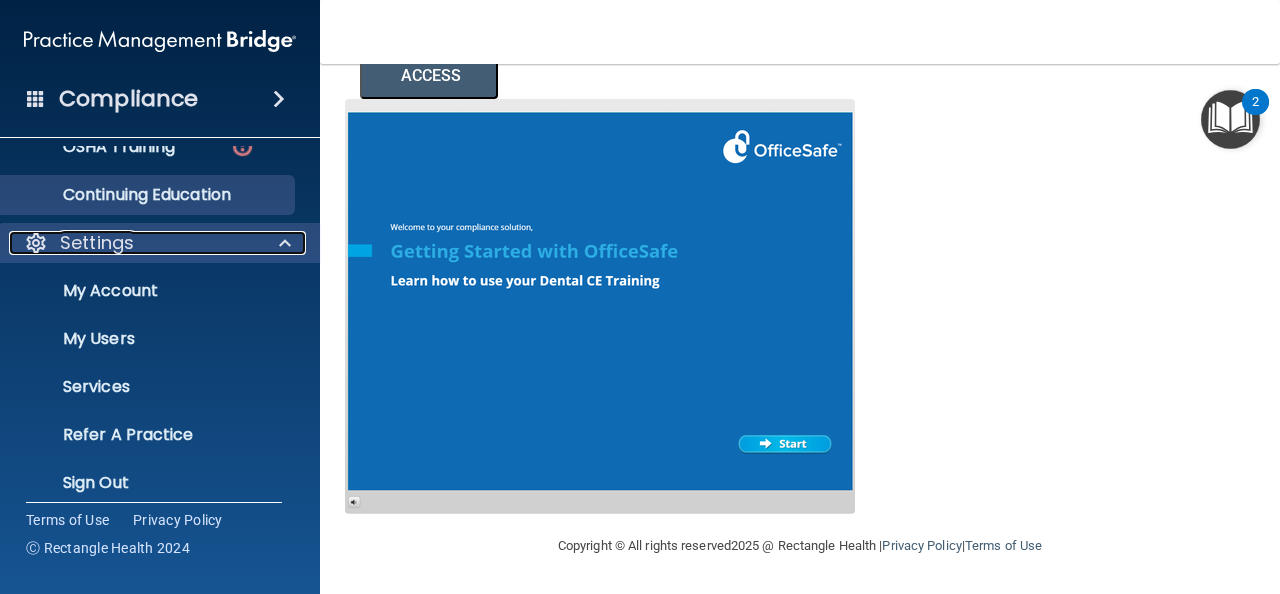 scroll, scrollTop: 284, scrollLeft: 0, axis: vertical 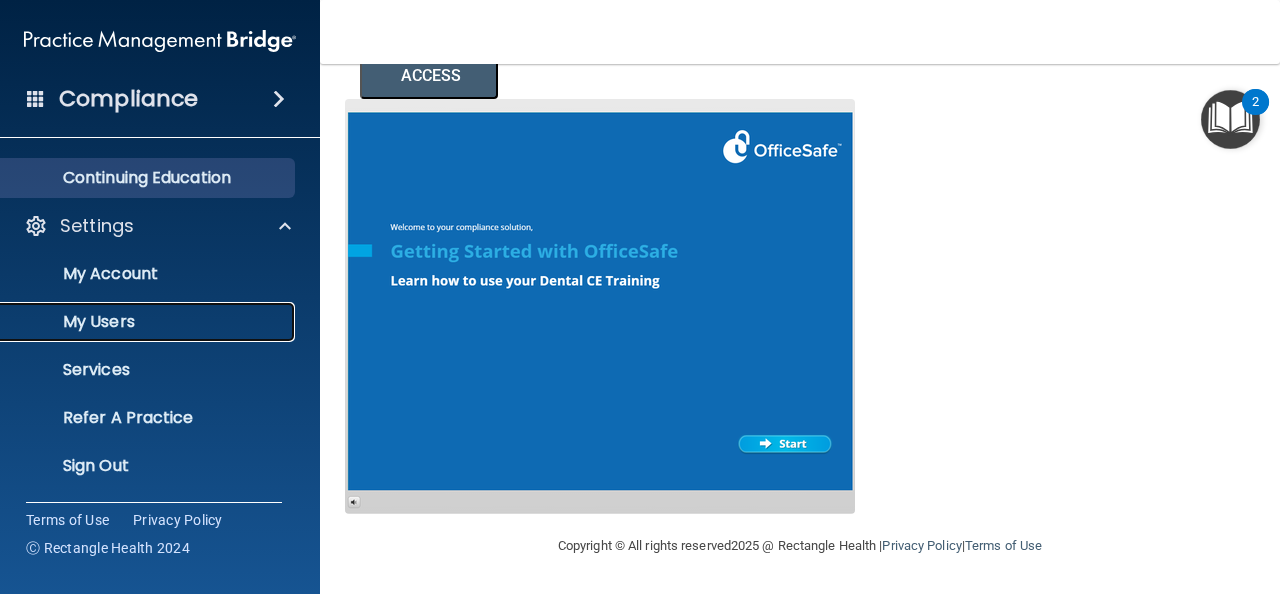 click on "My Users" at bounding box center [149, 322] 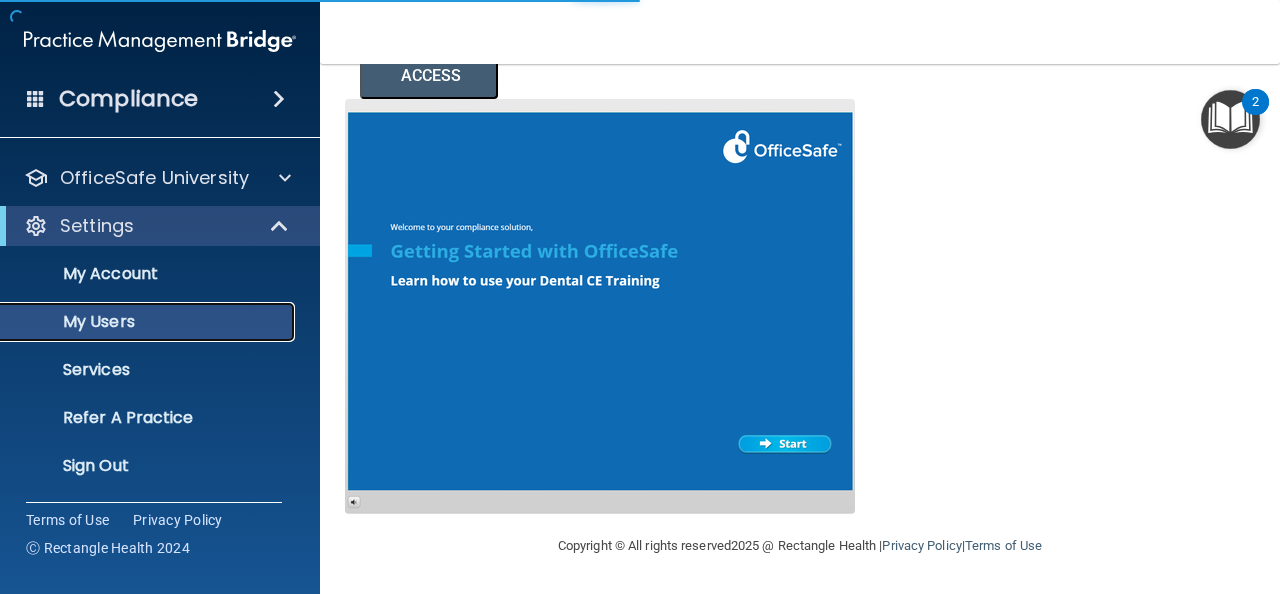 scroll, scrollTop: 140, scrollLeft: 0, axis: vertical 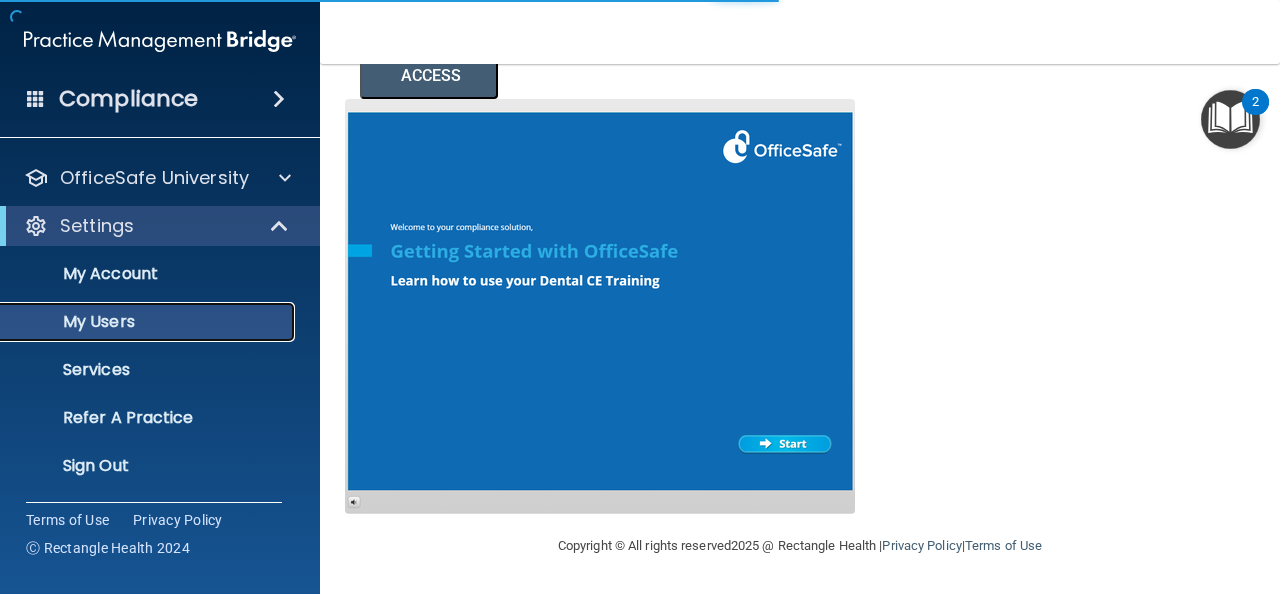select on "20" 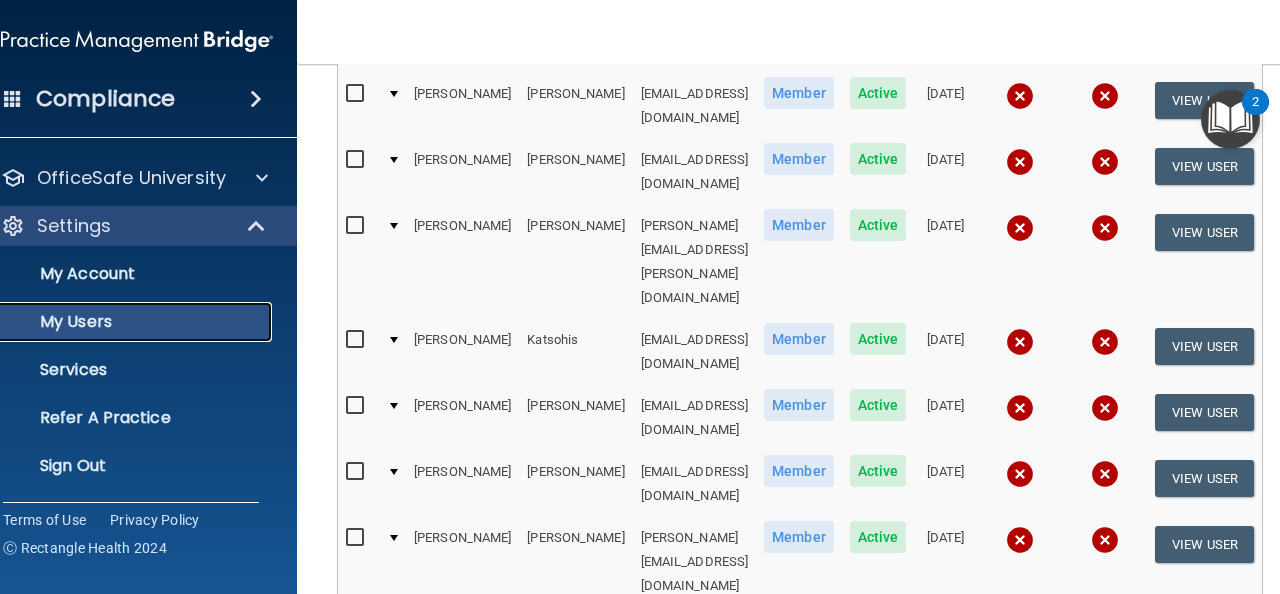 scroll, scrollTop: 593, scrollLeft: 0, axis: vertical 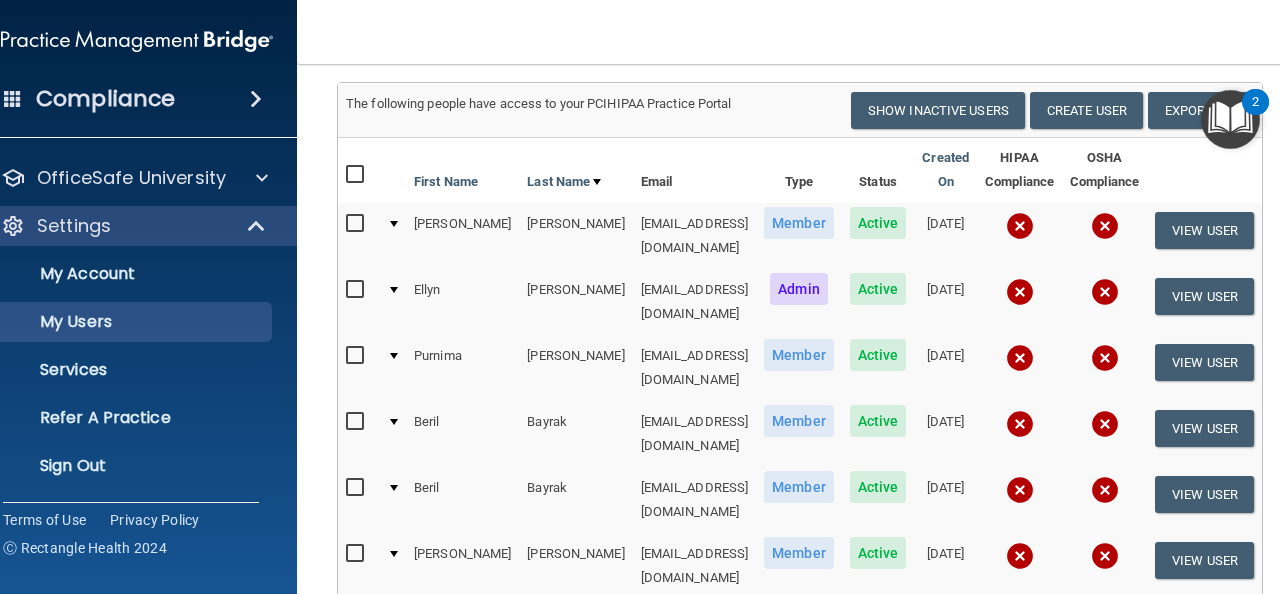 click at bounding box center [357, 175] 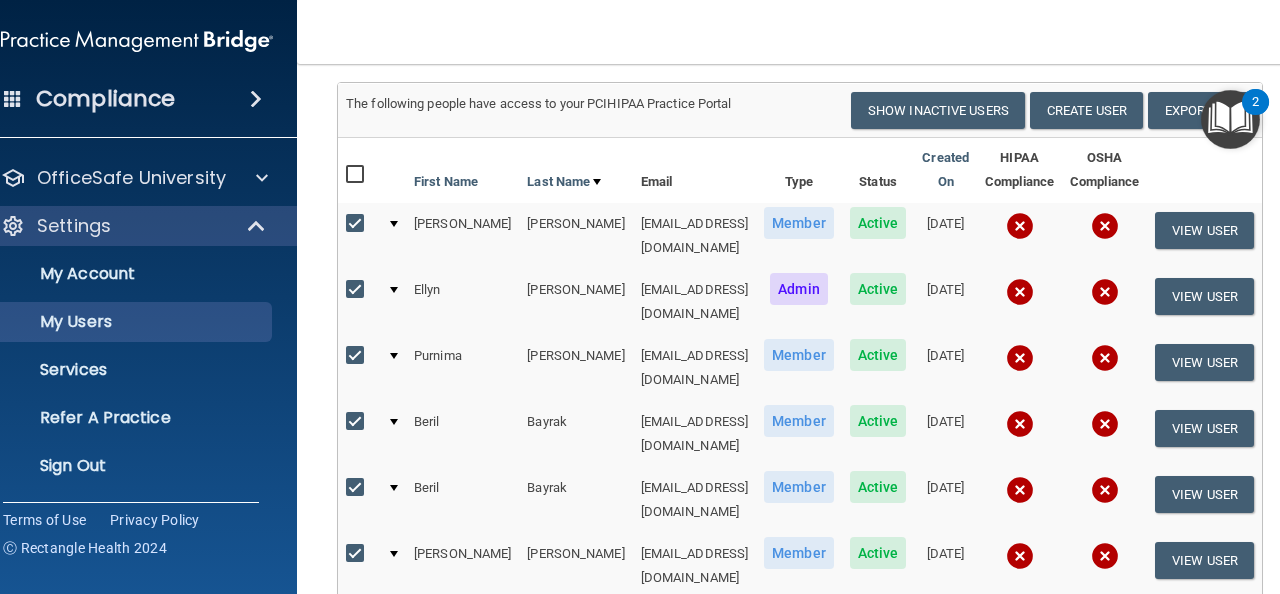 checkbox on "true" 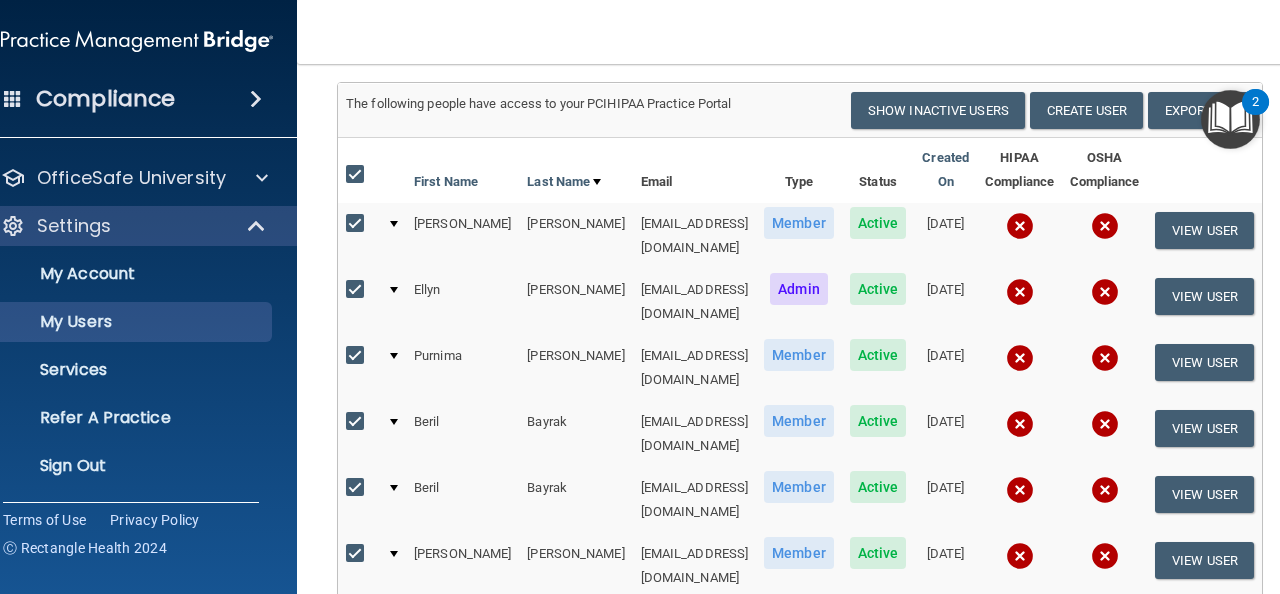 checkbox on "true" 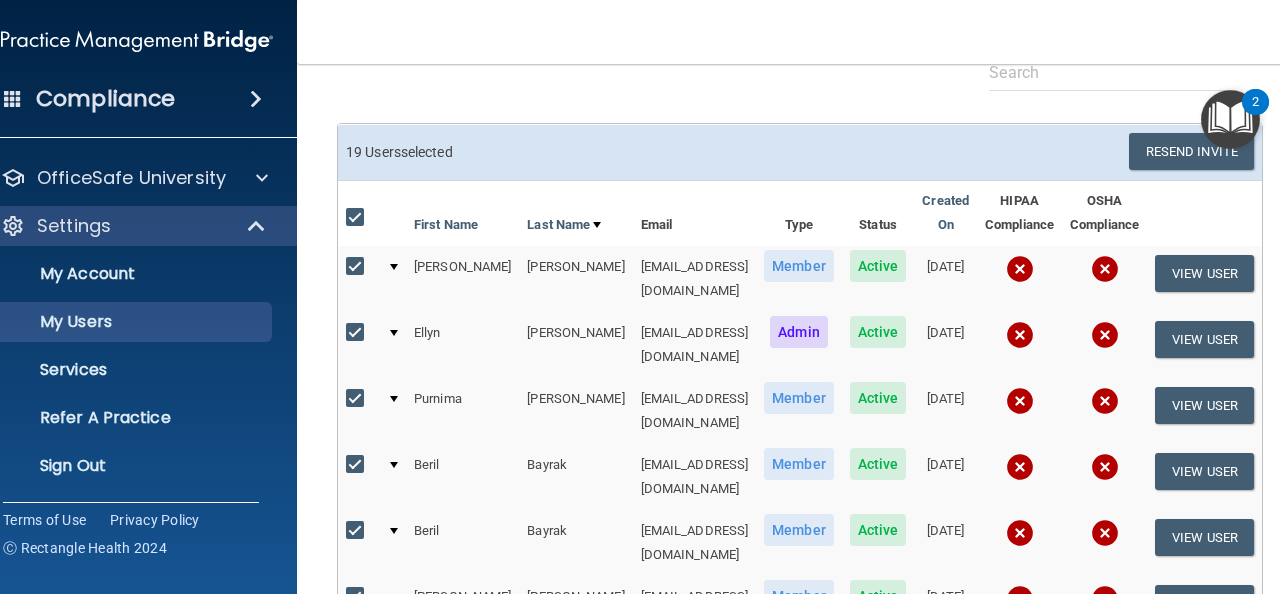 scroll, scrollTop: 0, scrollLeft: 0, axis: both 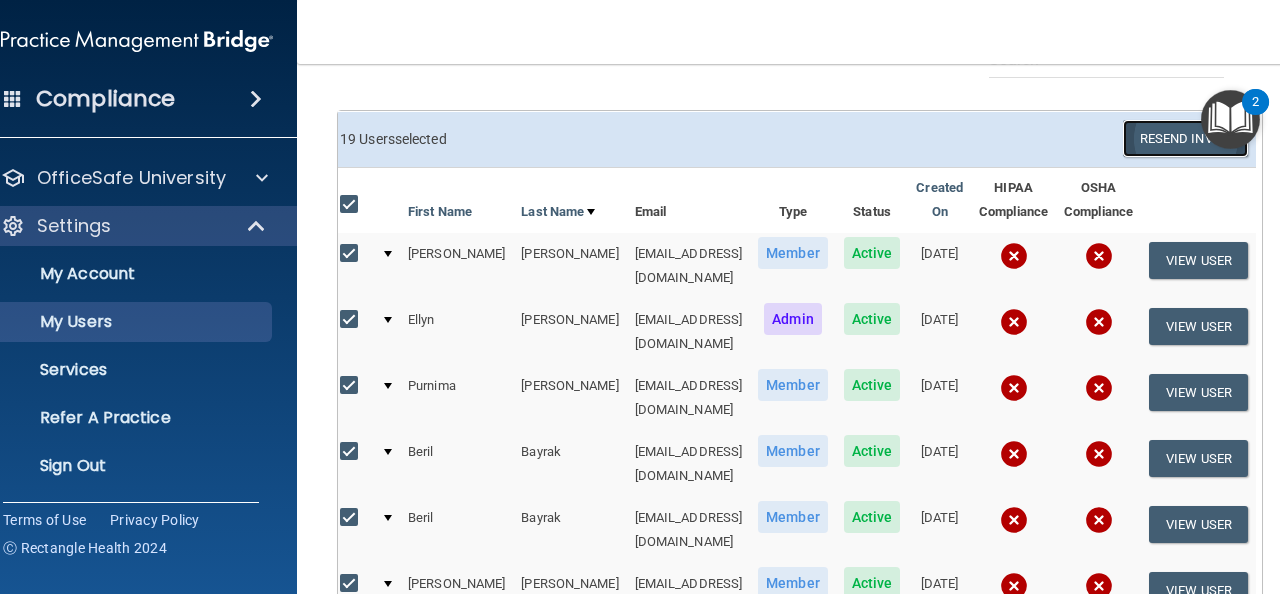 click on "Resend Invite" at bounding box center [1185, 138] 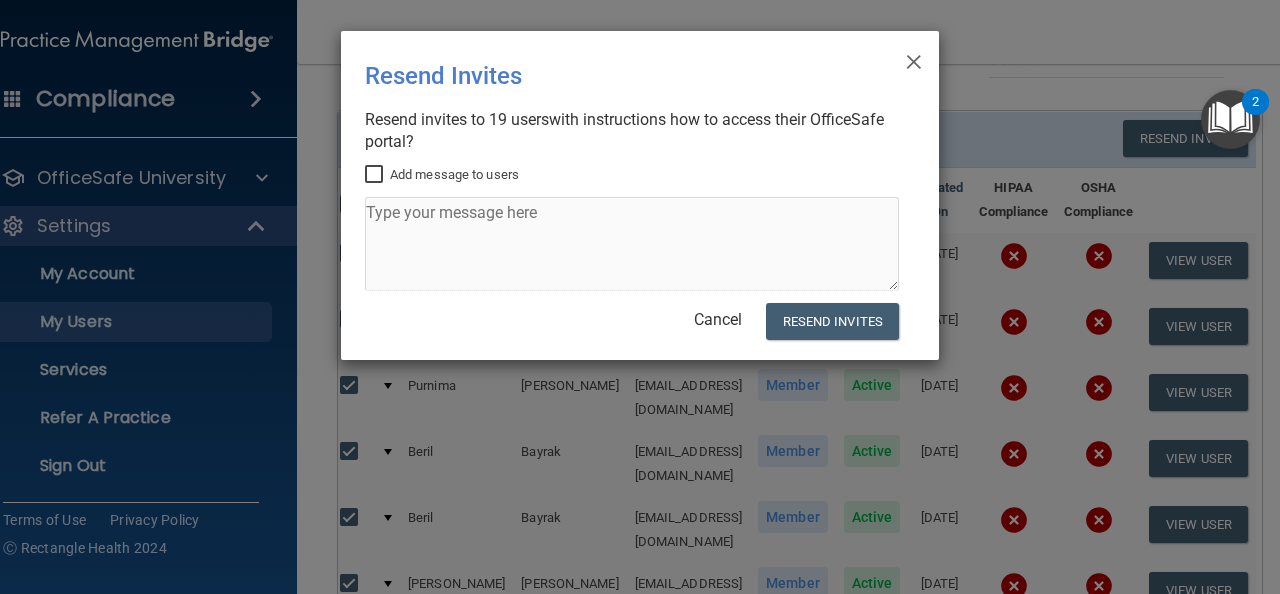 click on "Add message to users" at bounding box center (376, 175) 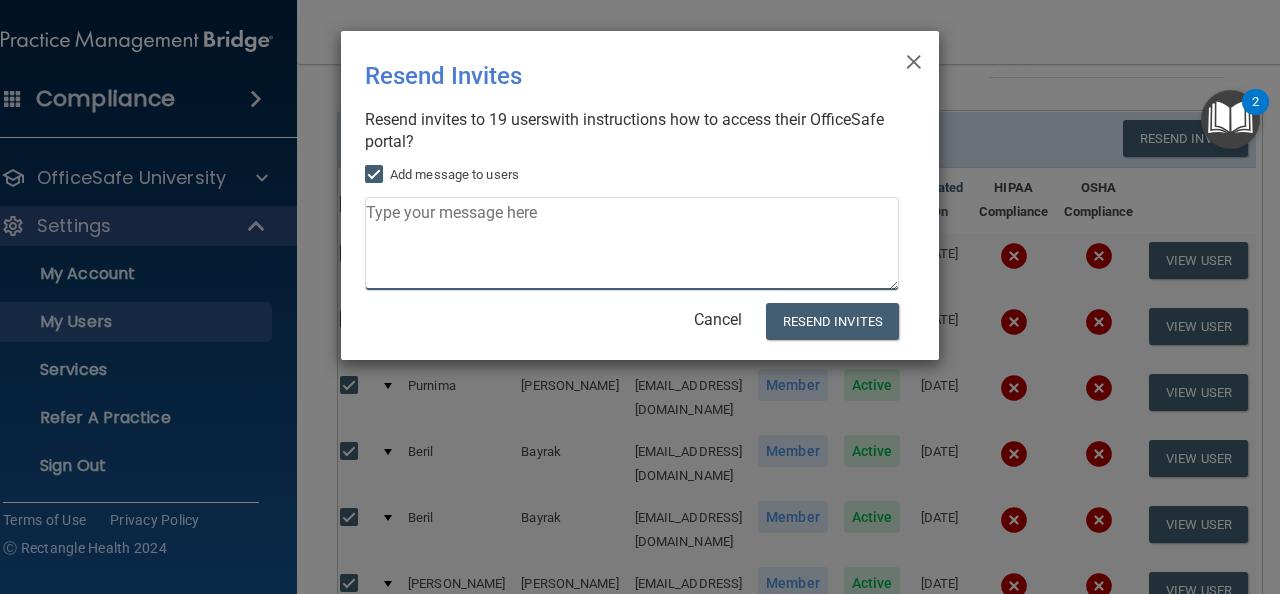 click at bounding box center [632, 244] 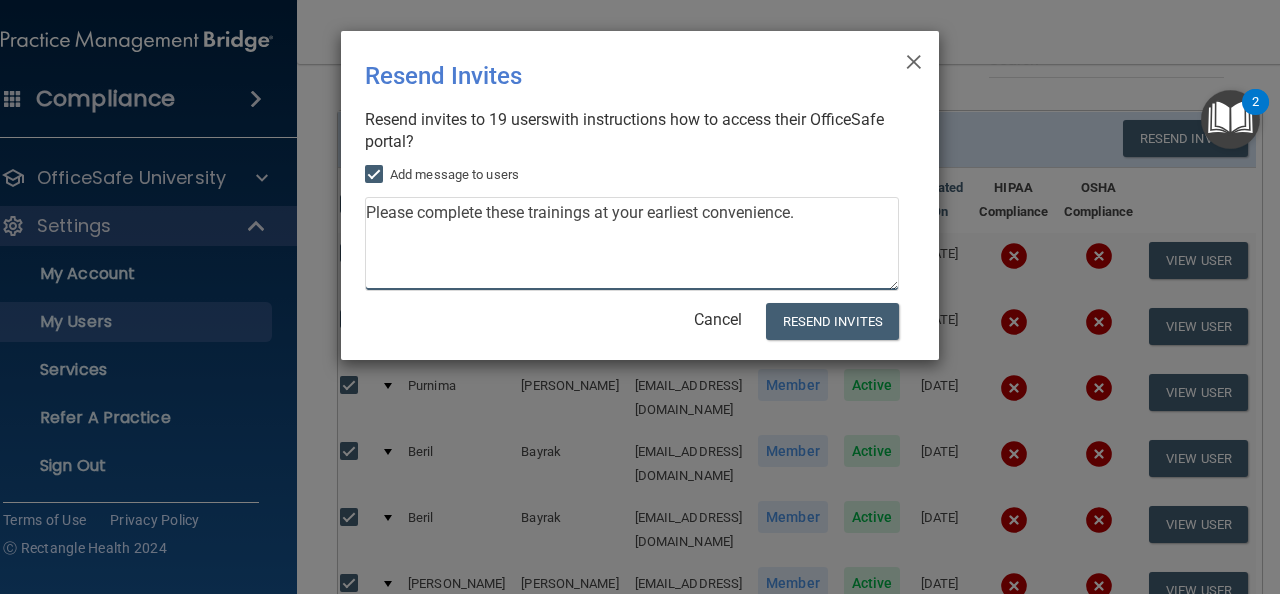 type on "Please complete these trainings at your earliest convenience." 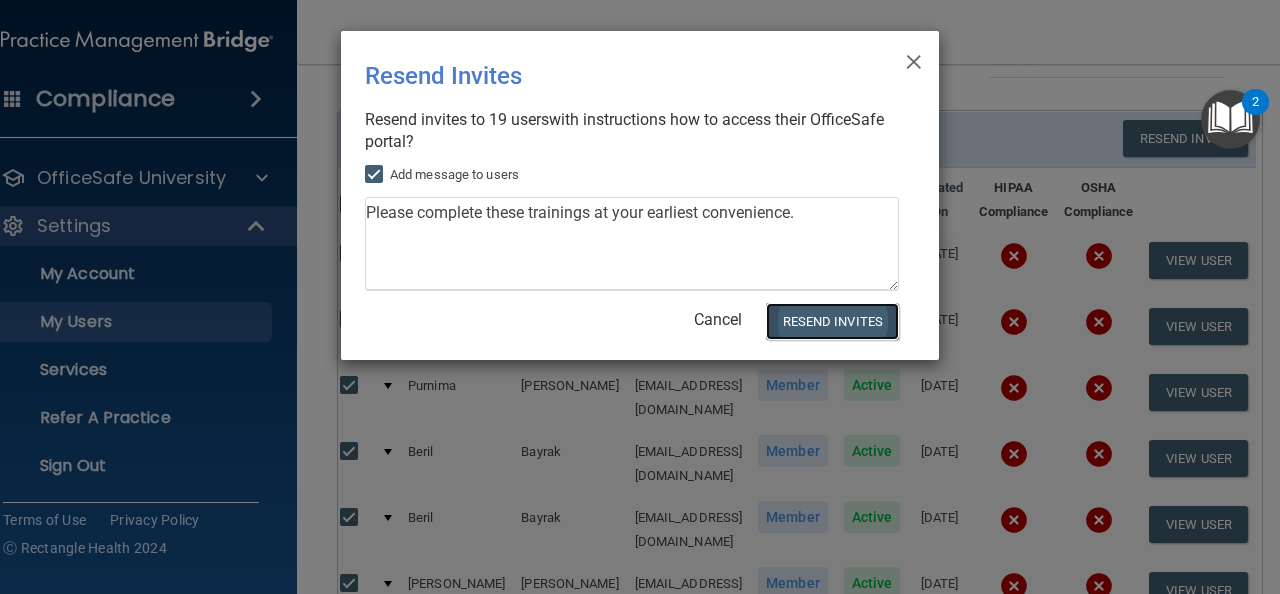 click on "Resend Invites" at bounding box center (832, 321) 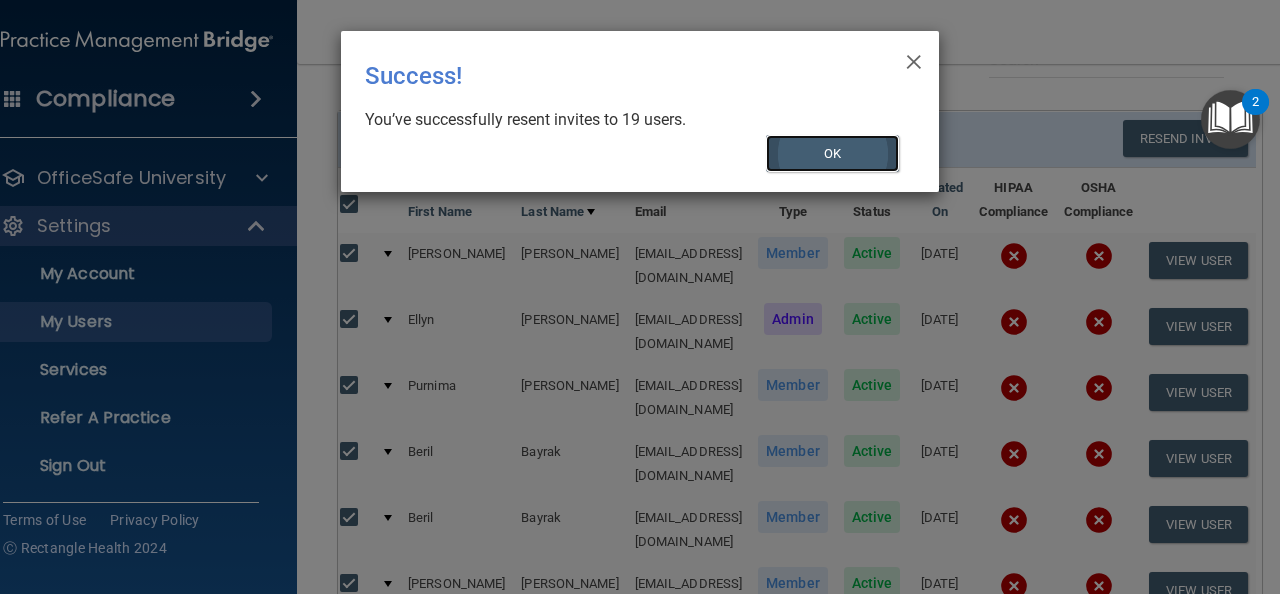 click on "OK" at bounding box center (833, 153) 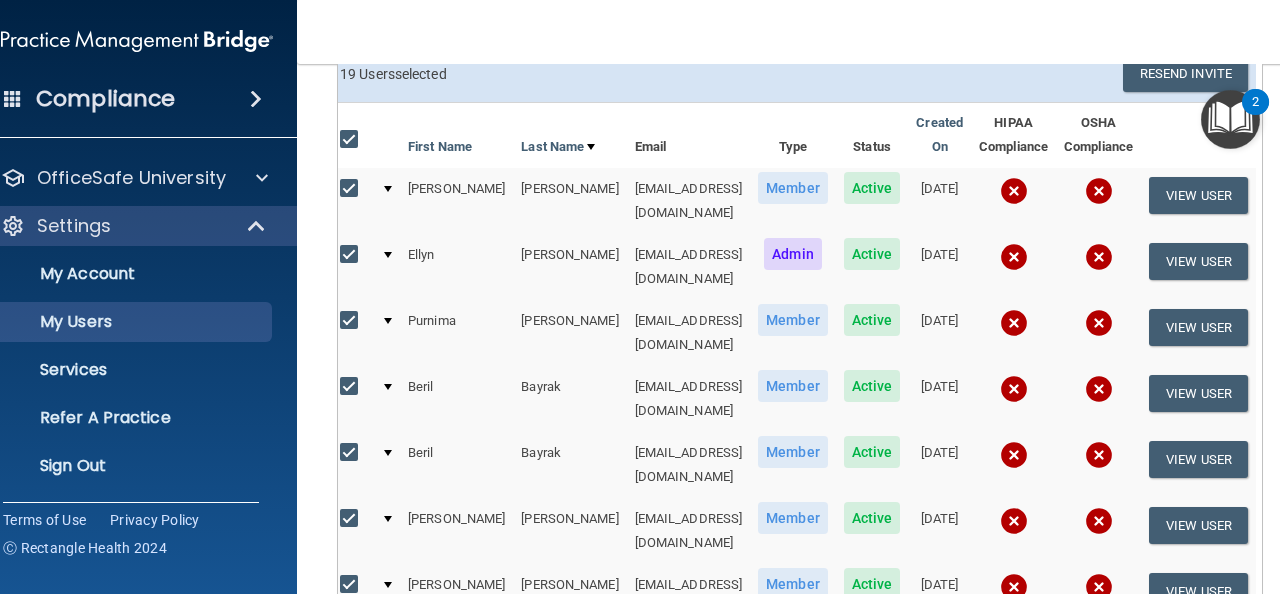 scroll, scrollTop: 180, scrollLeft: 0, axis: vertical 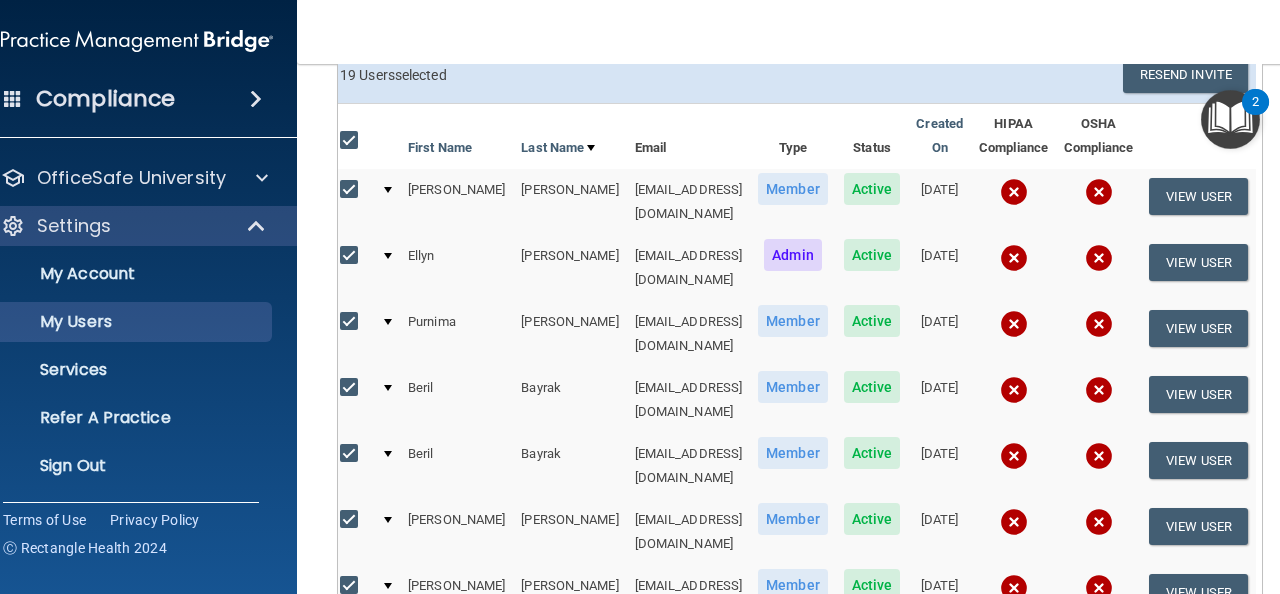 click on "Settings" at bounding box center [137, 226] 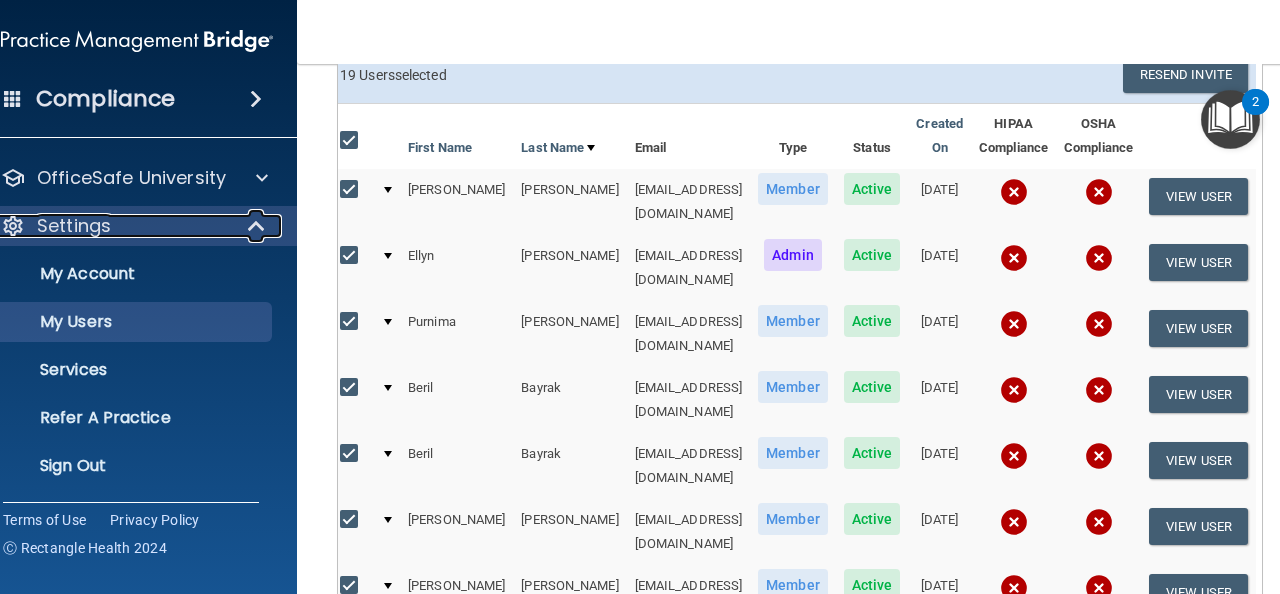 click at bounding box center (258, 226) 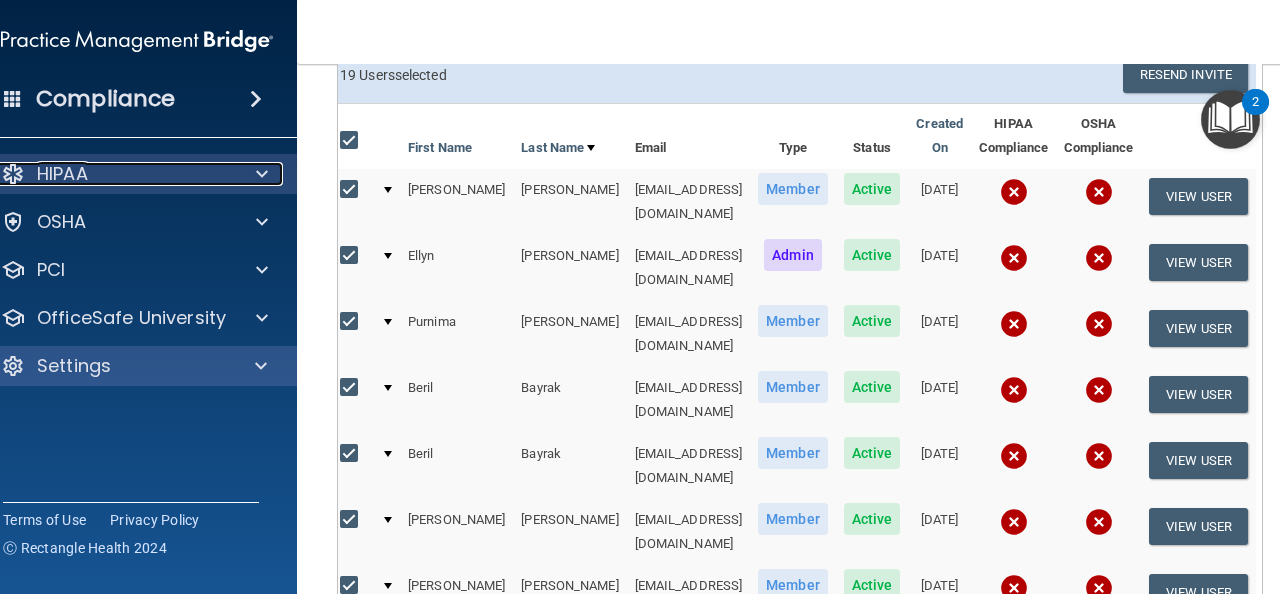 click on "HIPAA" at bounding box center [110, 174] 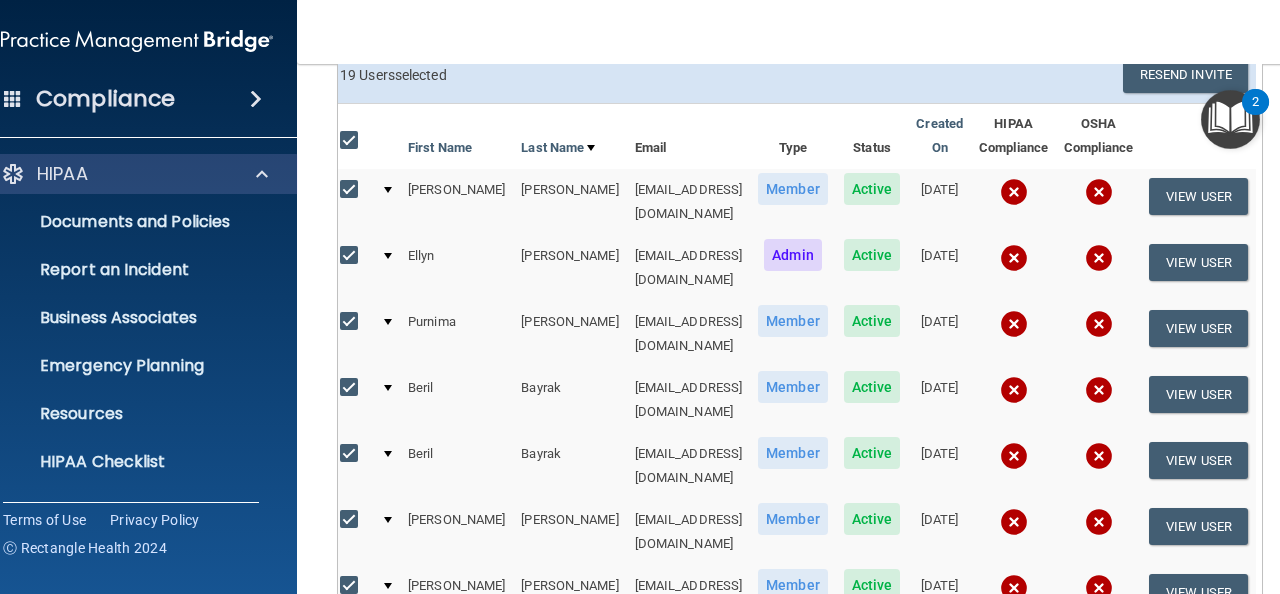 click on "HIPAA" at bounding box center (137, 174) 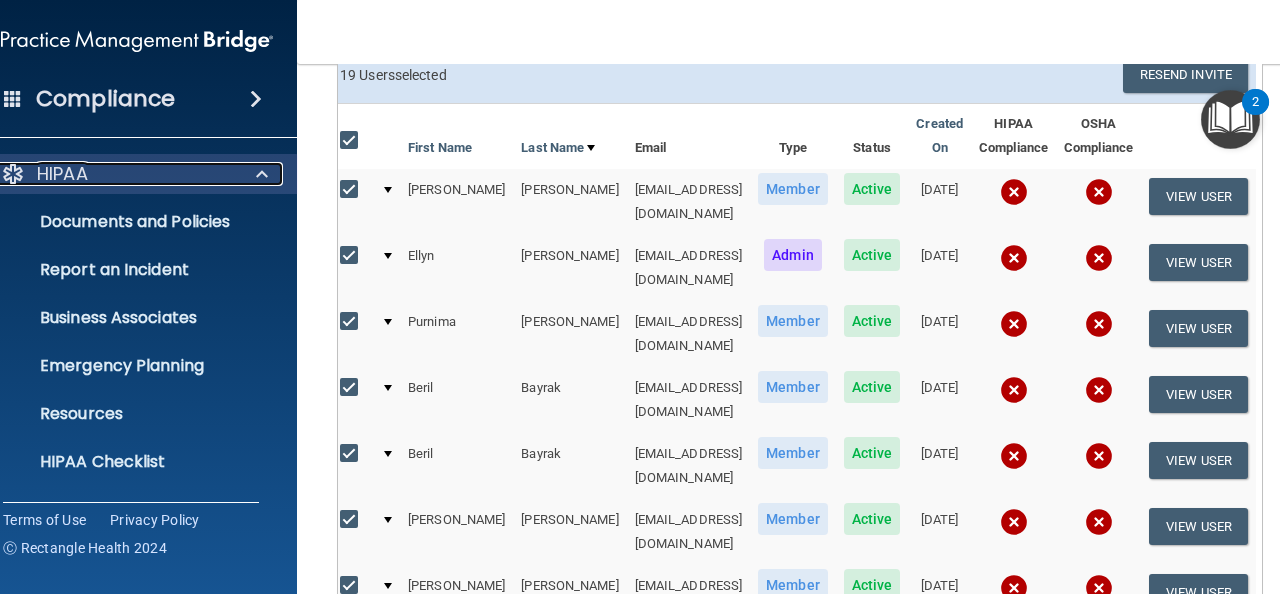 click at bounding box center (262, 174) 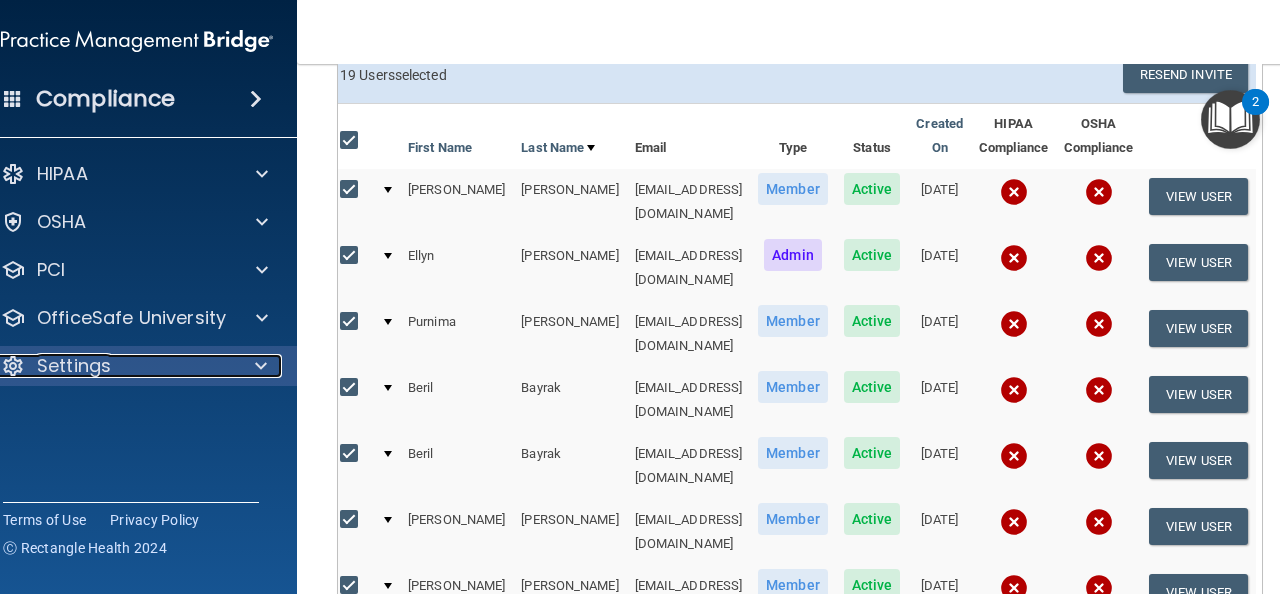 click at bounding box center (261, 366) 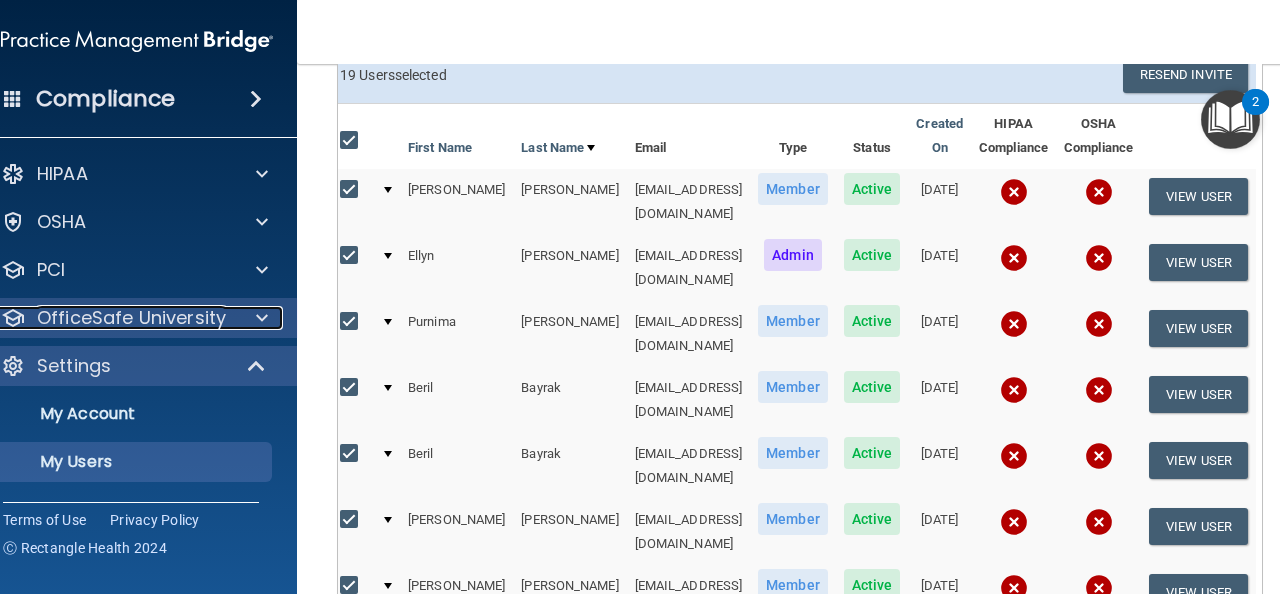 click at bounding box center [259, 318] 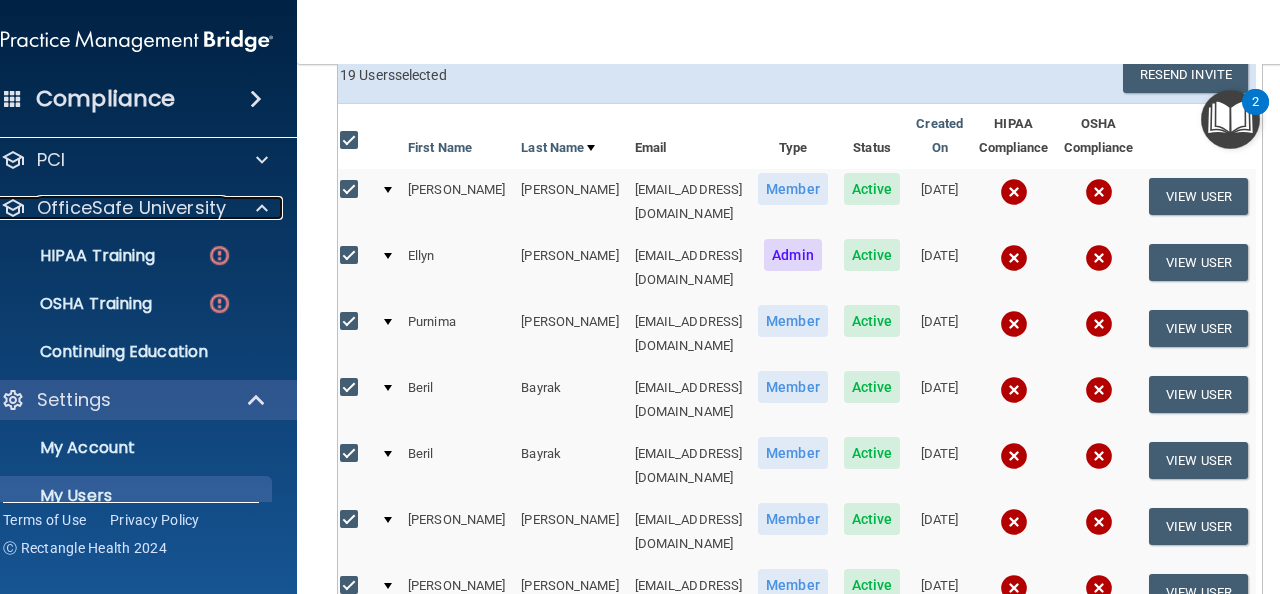 scroll, scrollTop: 111, scrollLeft: 0, axis: vertical 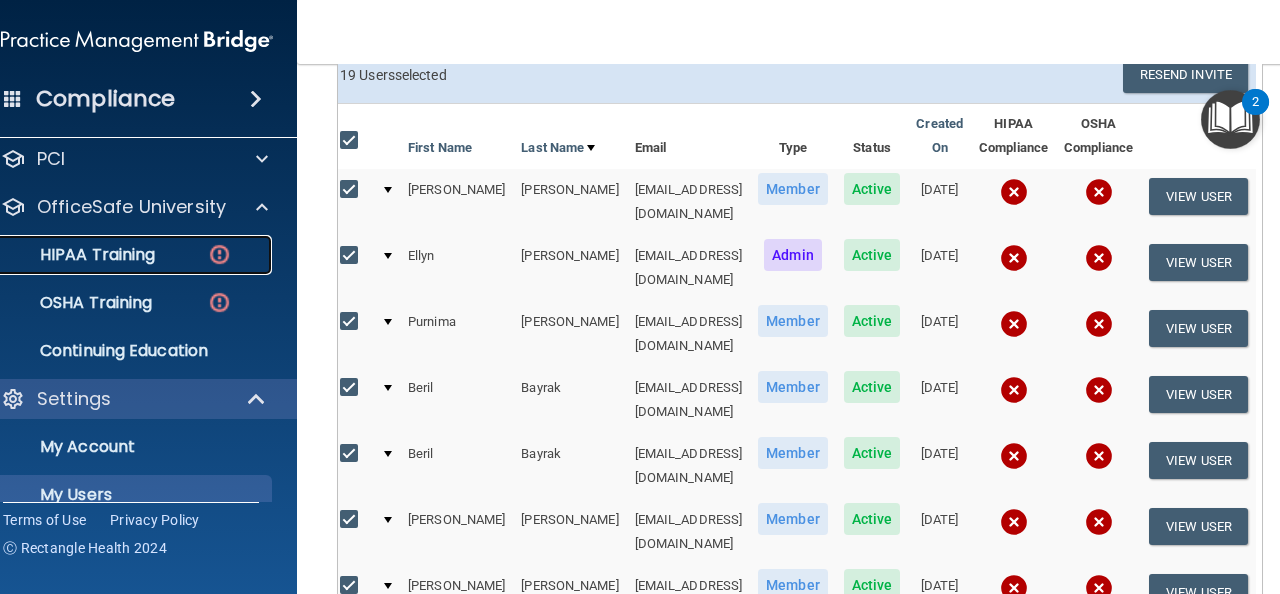 click on "HIPAA Training" at bounding box center [72, 255] 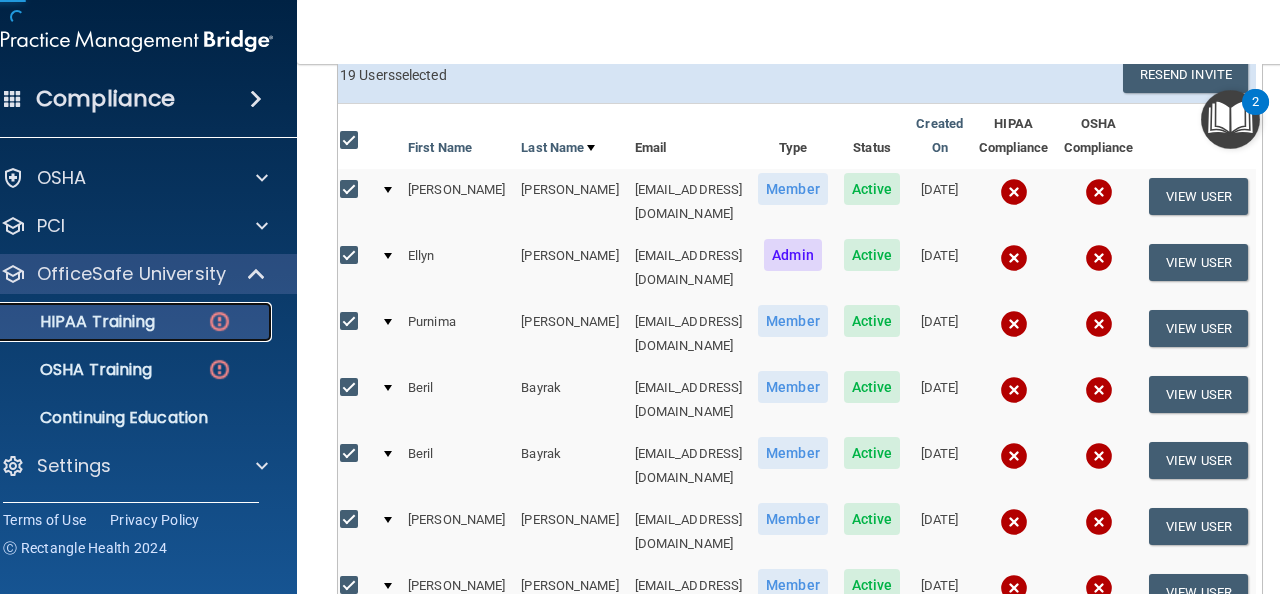 scroll, scrollTop: 44, scrollLeft: 0, axis: vertical 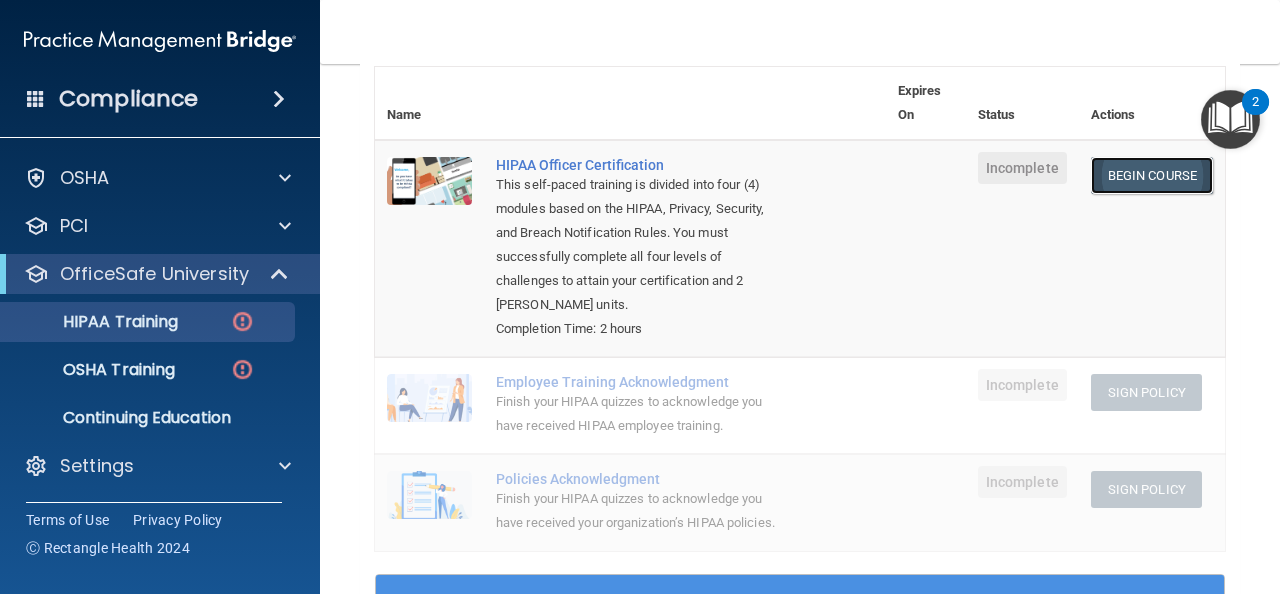 click on "Begin Course" at bounding box center [1152, 175] 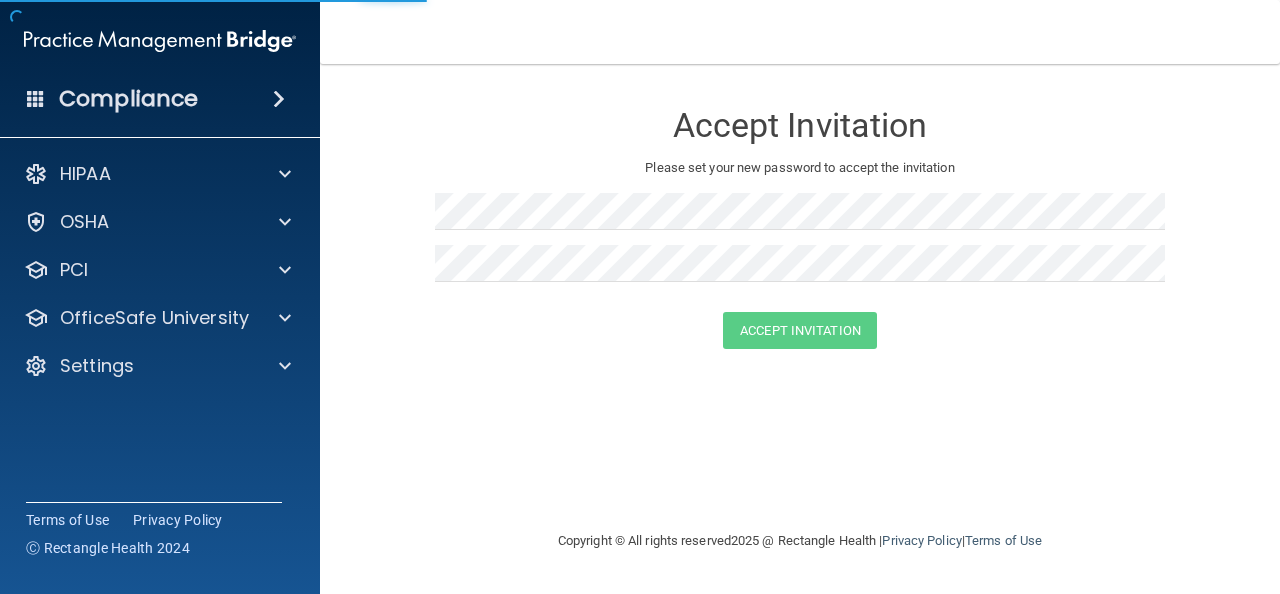 scroll, scrollTop: 0, scrollLeft: 0, axis: both 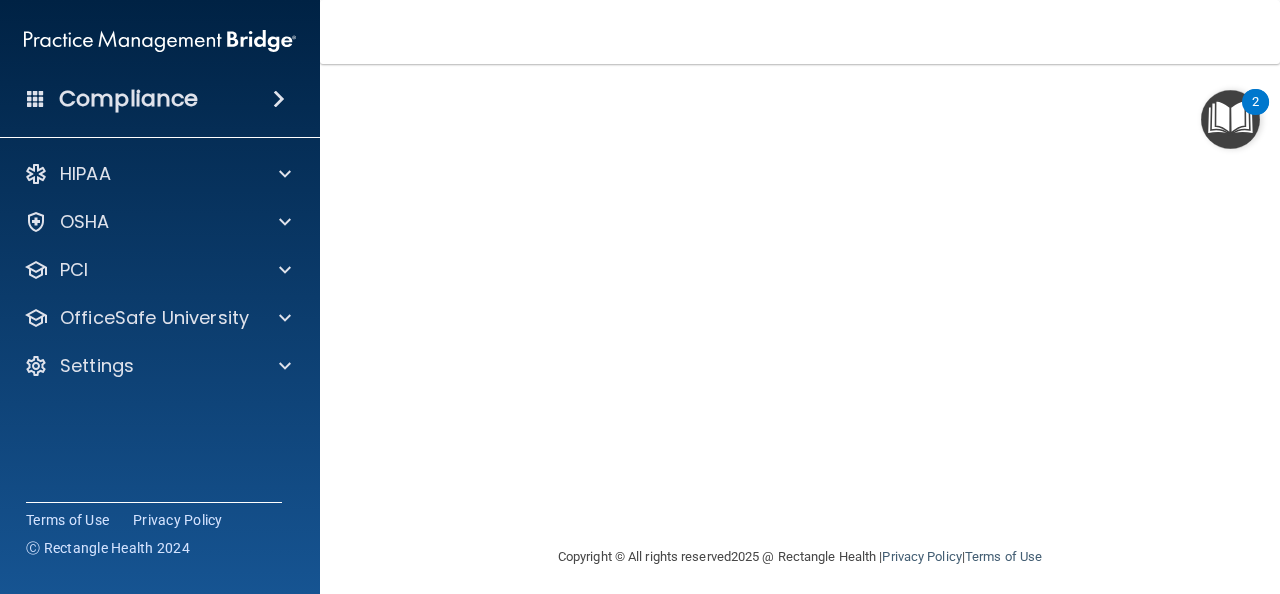 click on "HIPAA Officer Certification         This course doesn’t expire until . Are you sure you want to take this course now?   Take the course anyway!            Copyright © All rights reserved  2025 @ Rectangle Health |  Privacy Policy  |  Terms of Use" at bounding box center (800, 329) 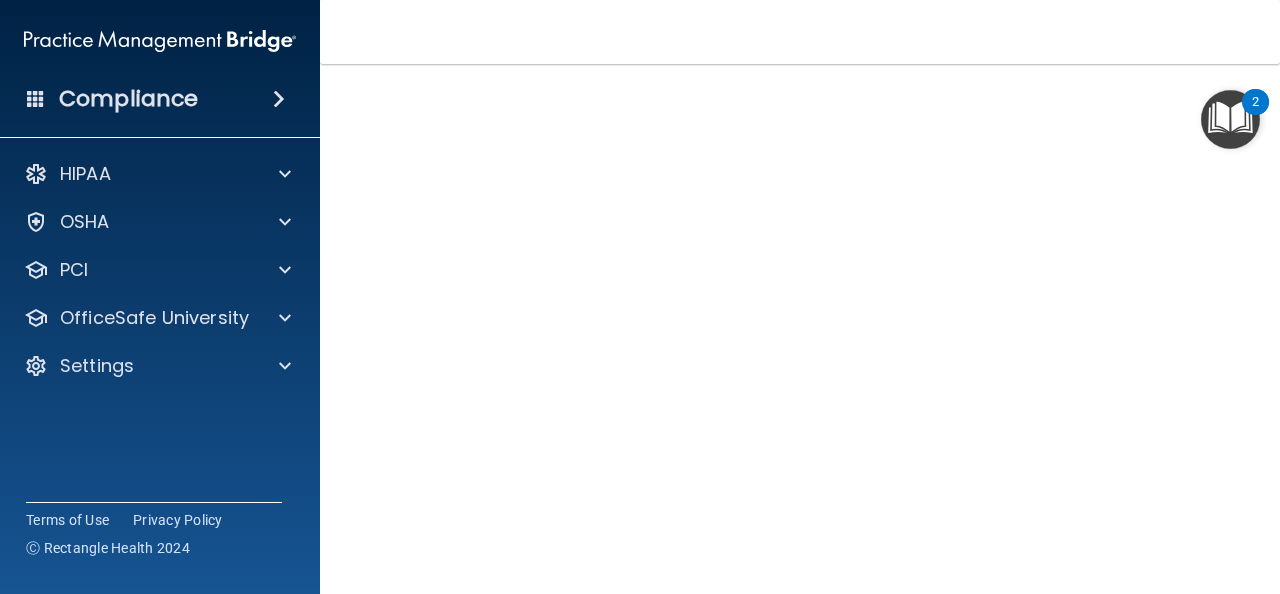 scroll, scrollTop: 132, scrollLeft: 0, axis: vertical 